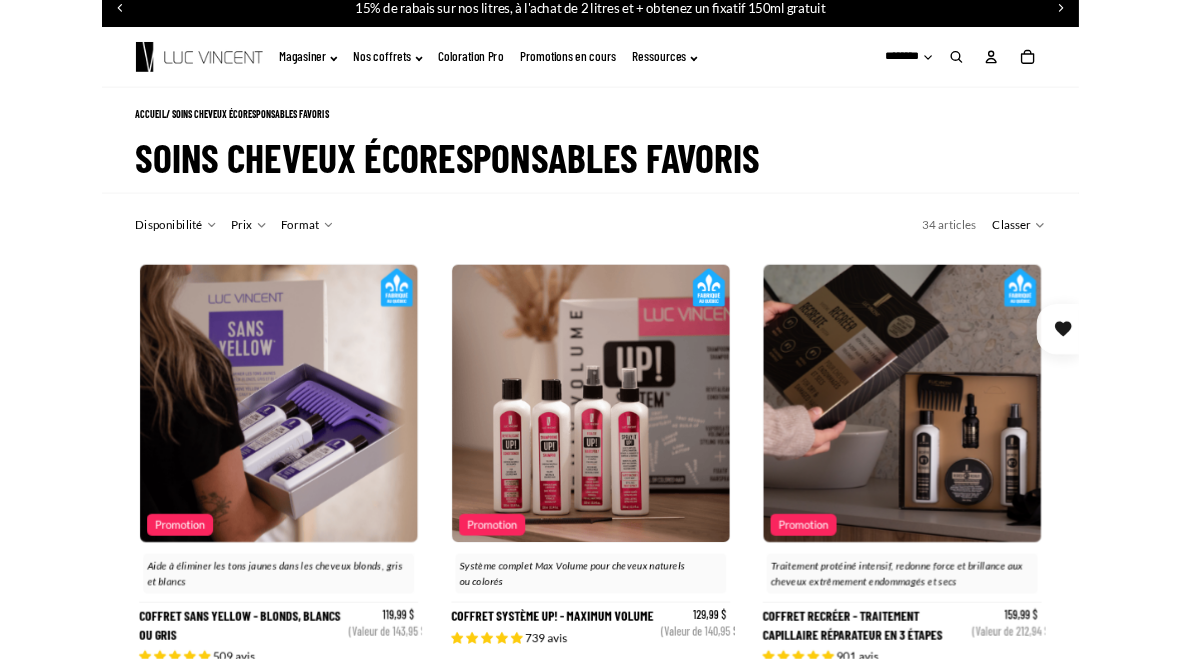 scroll, scrollTop: 0, scrollLeft: 0, axis: both 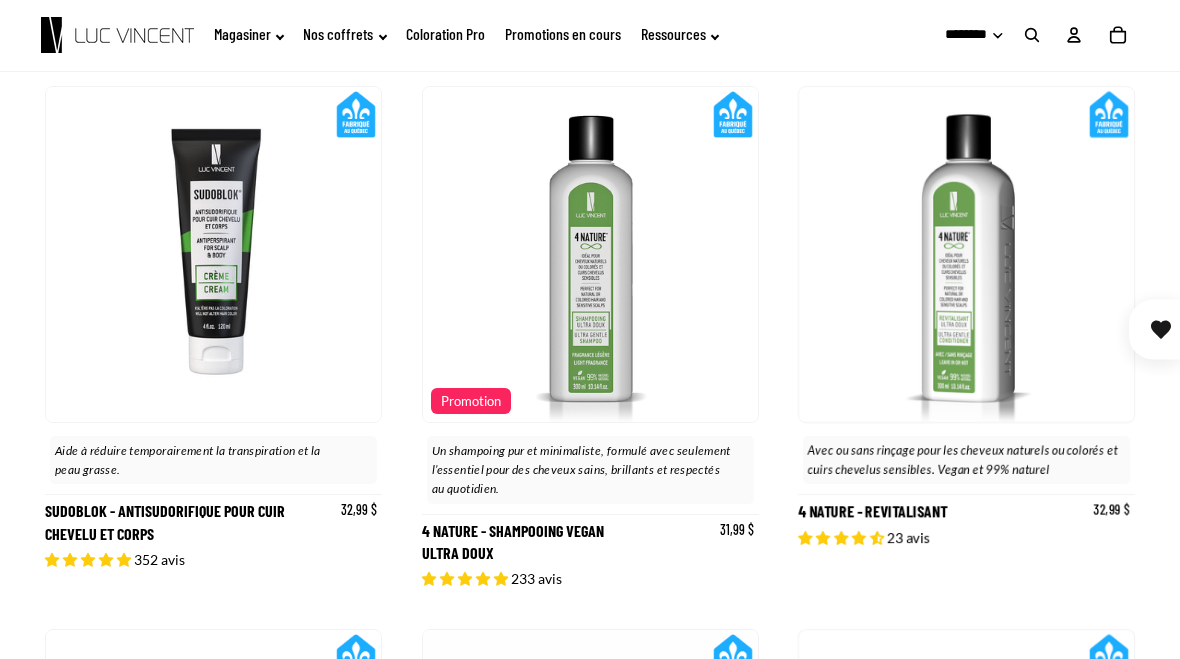 click on "Coloration Pro" 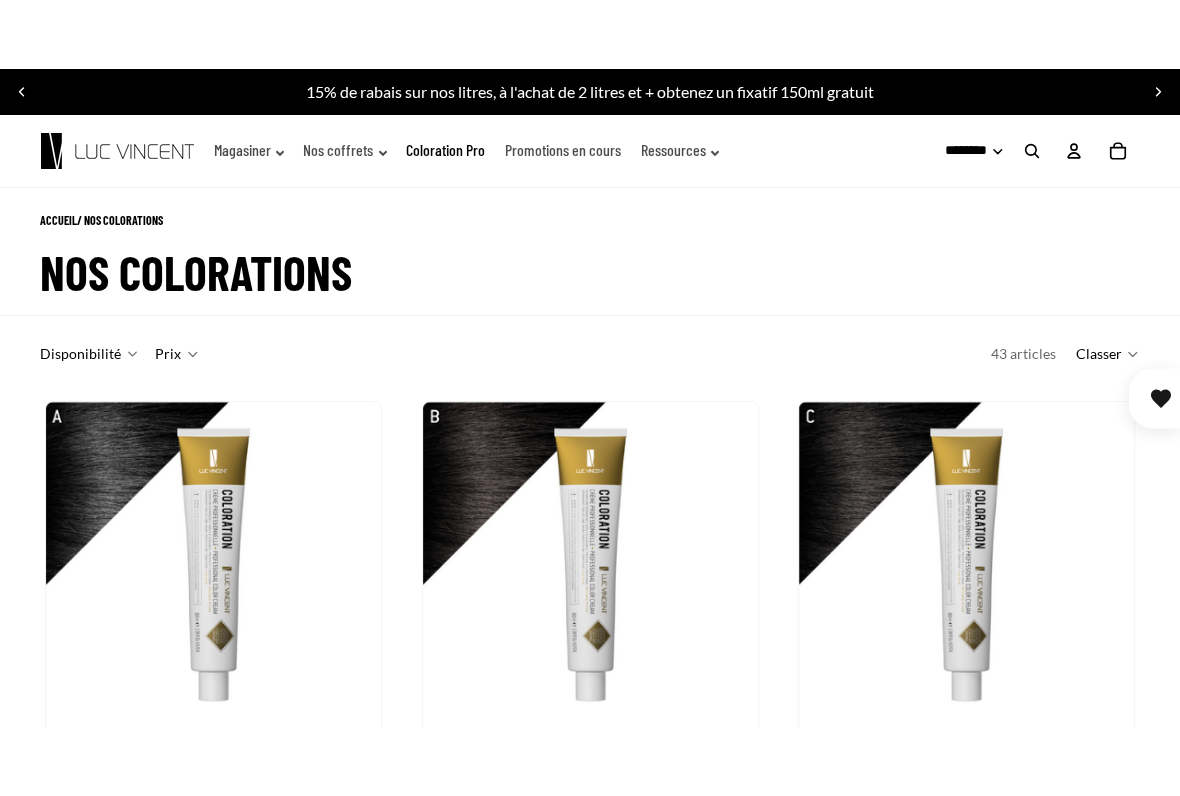 scroll, scrollTop: 354, scrollLeft: 0, axis: vertical 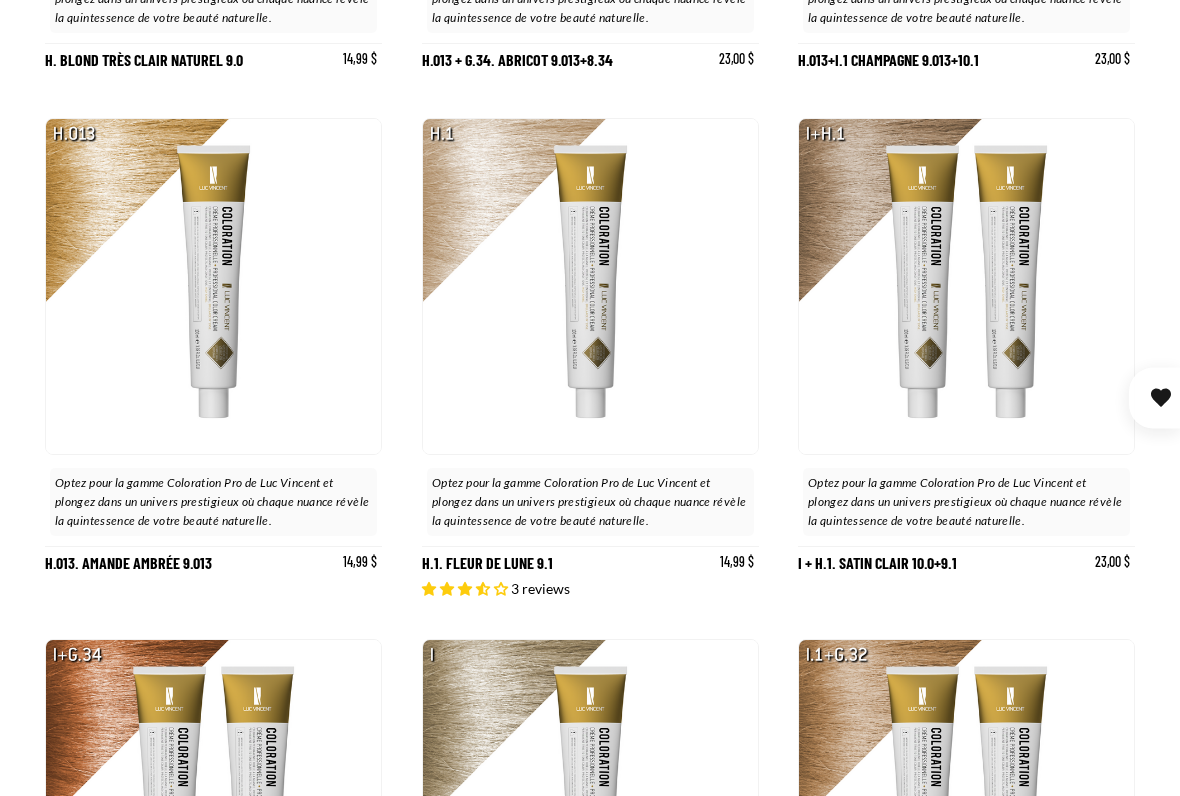 click on "H.1. FLEUR DE LUNE 9.1" at bounding box center (590, 358) 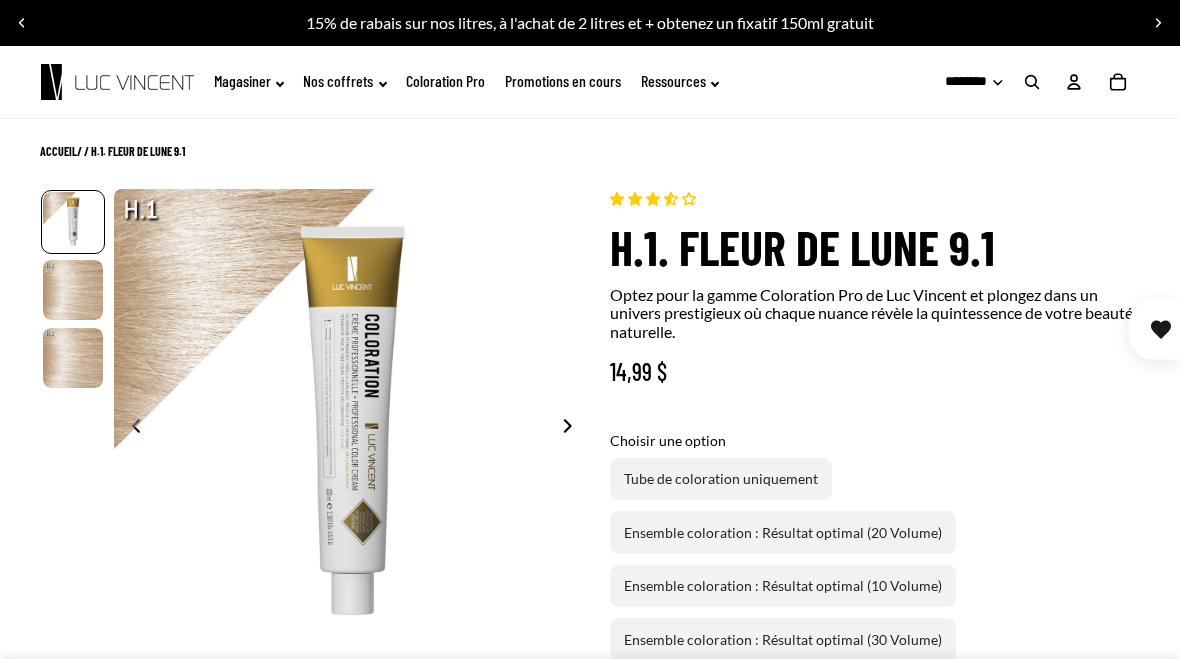 select on "**********" 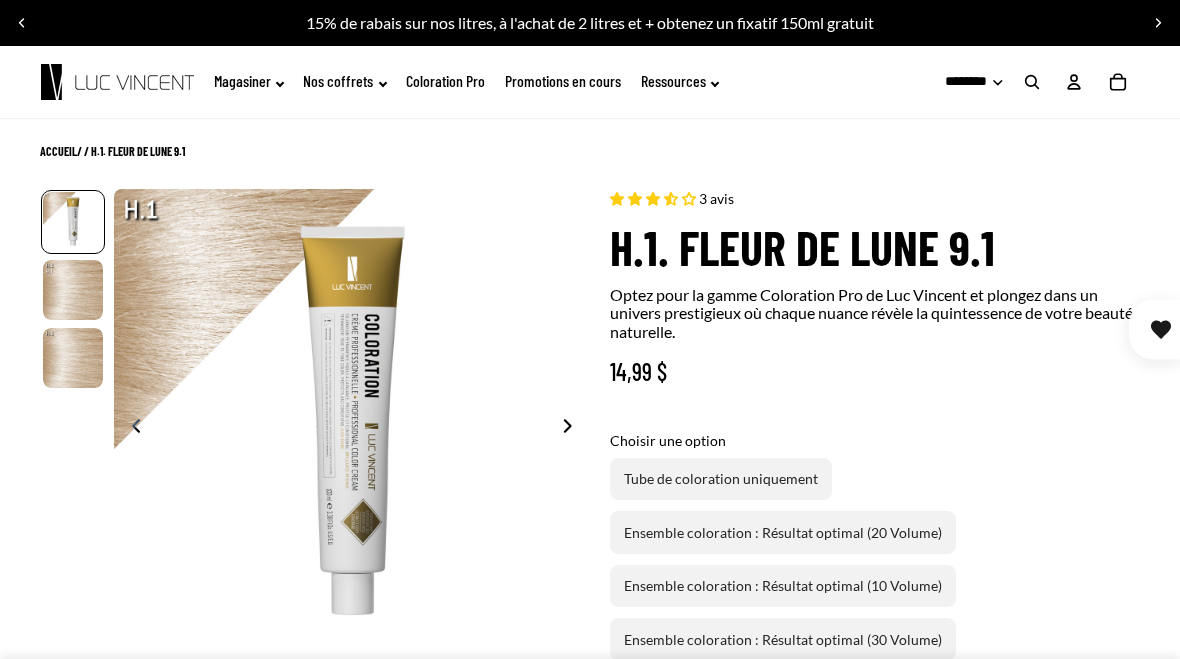 scroll, scrollTop: 0, scrollLeft: 0, axis: both 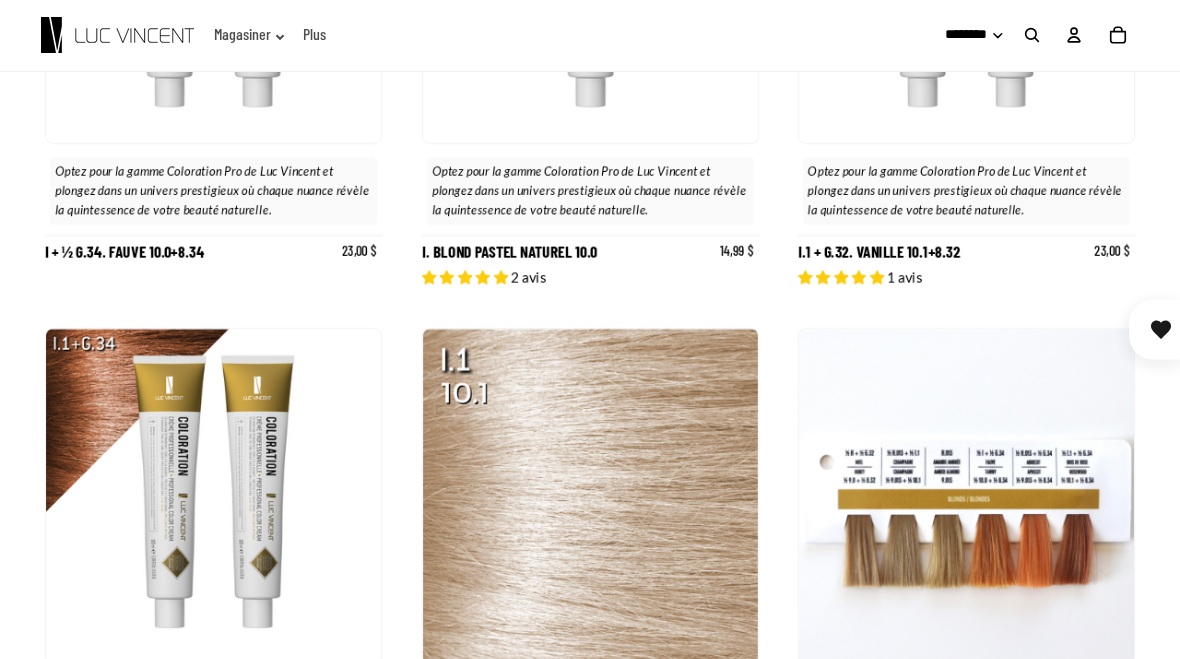 click 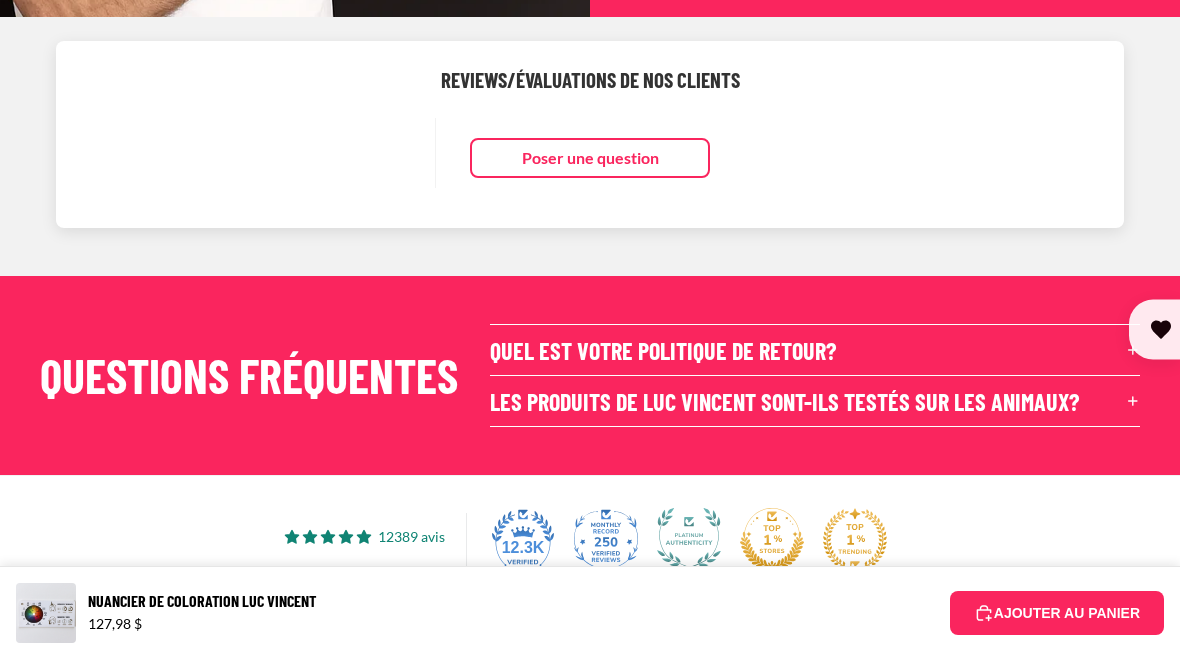 scroll, scrollTop: 1556, scrollLeft: 0, axis: vertical 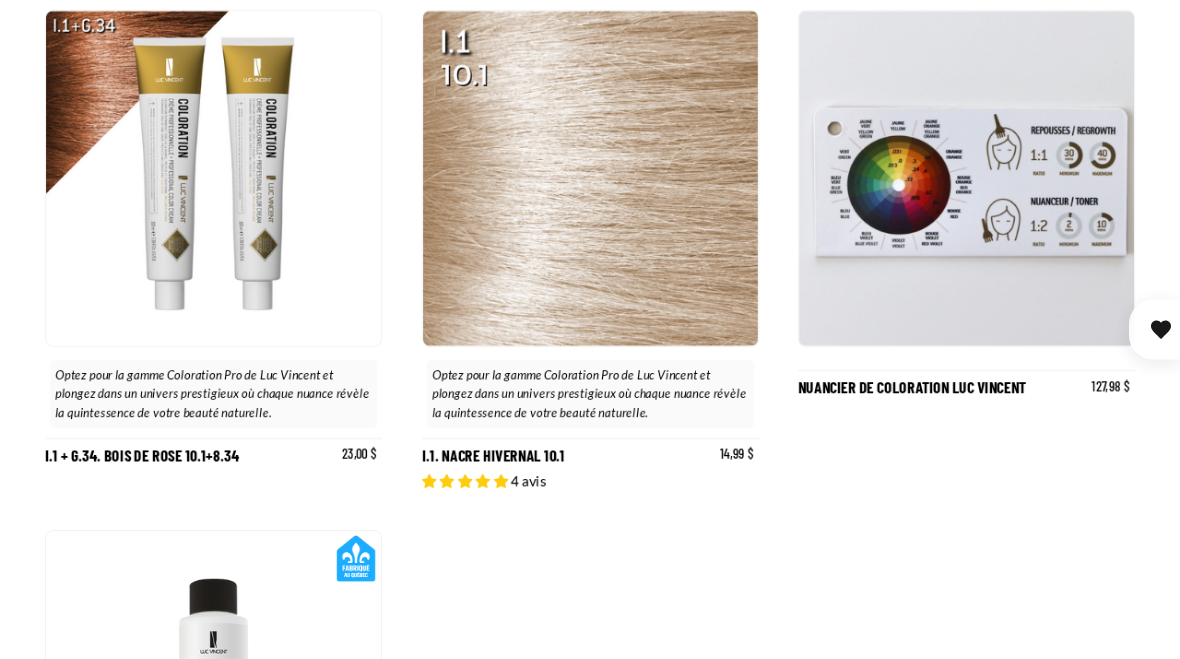 click on "Nuancier de coloration Luc Vincent" at bounding box center (966, 250) 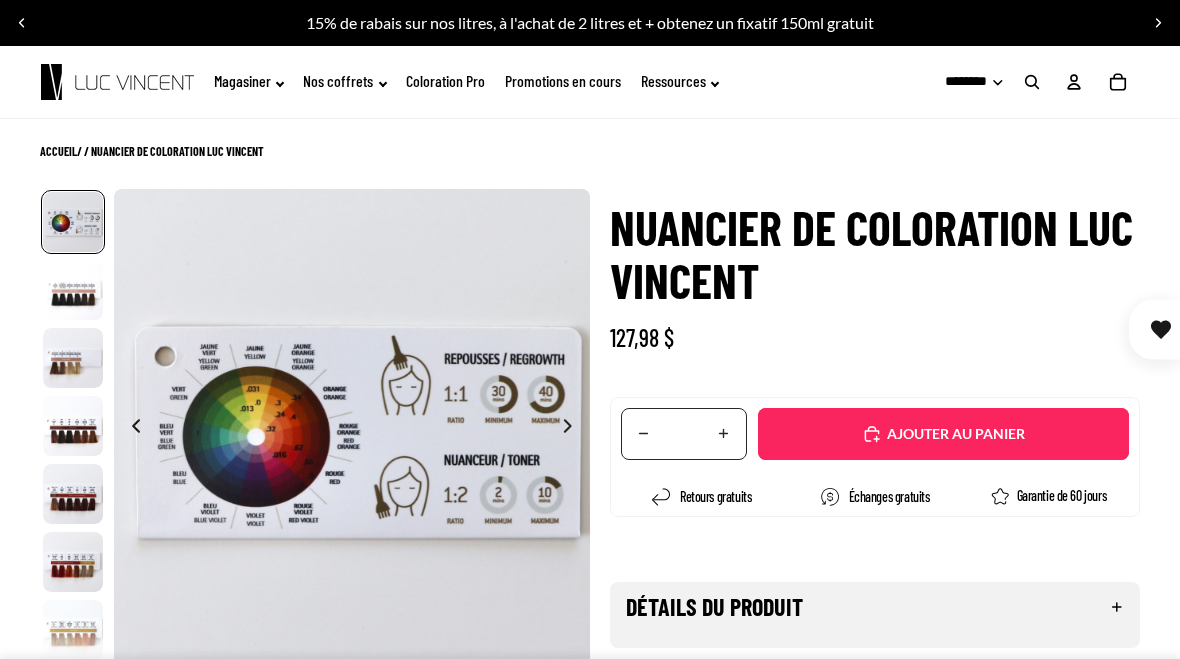 scroll, scrollTop: 0, scrollLeft: 0, axis: both 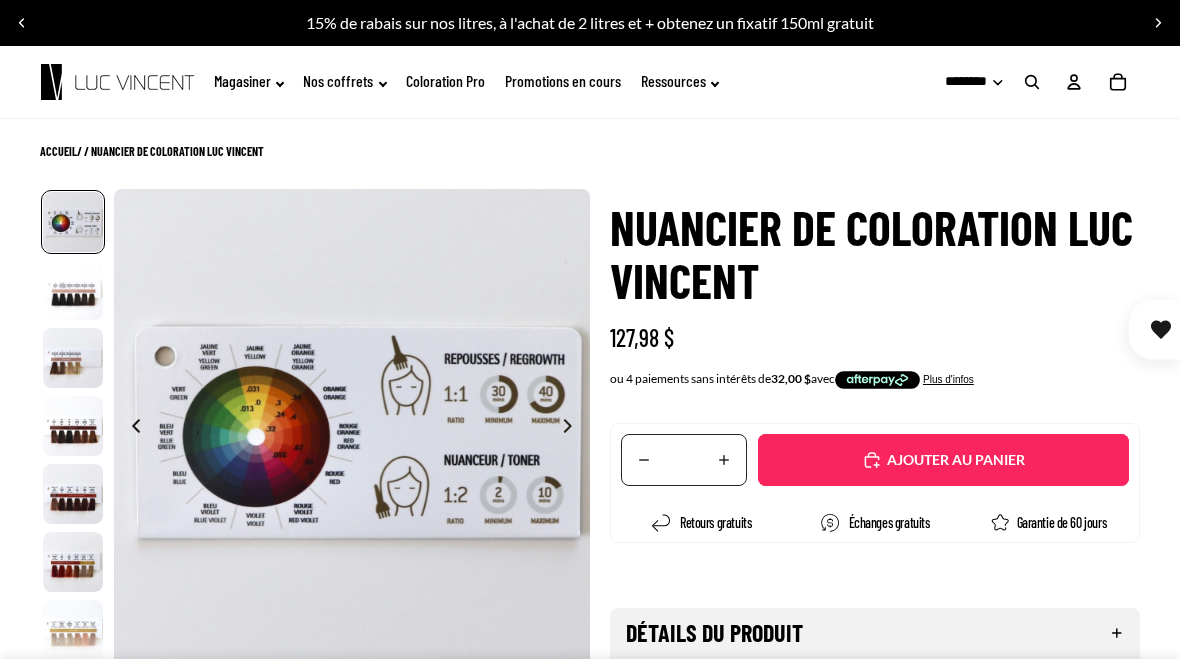 click at bounding box center (573, 428) 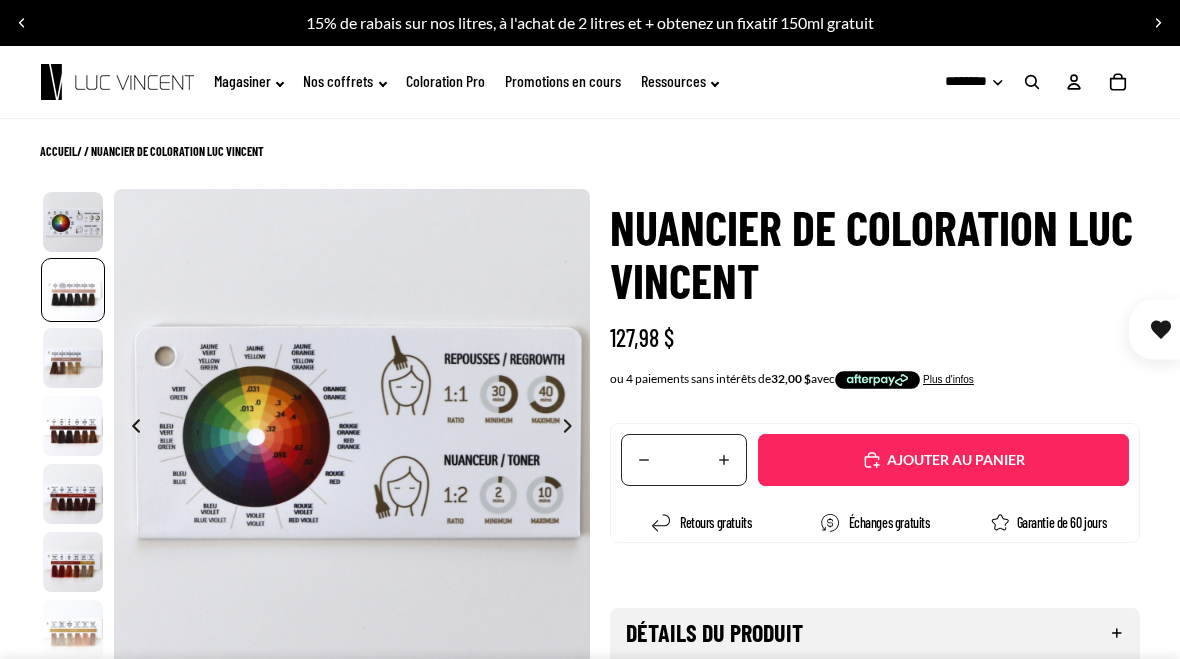 scroll, scrollTop: 0, scrollLeft: 477, axis: horizontal 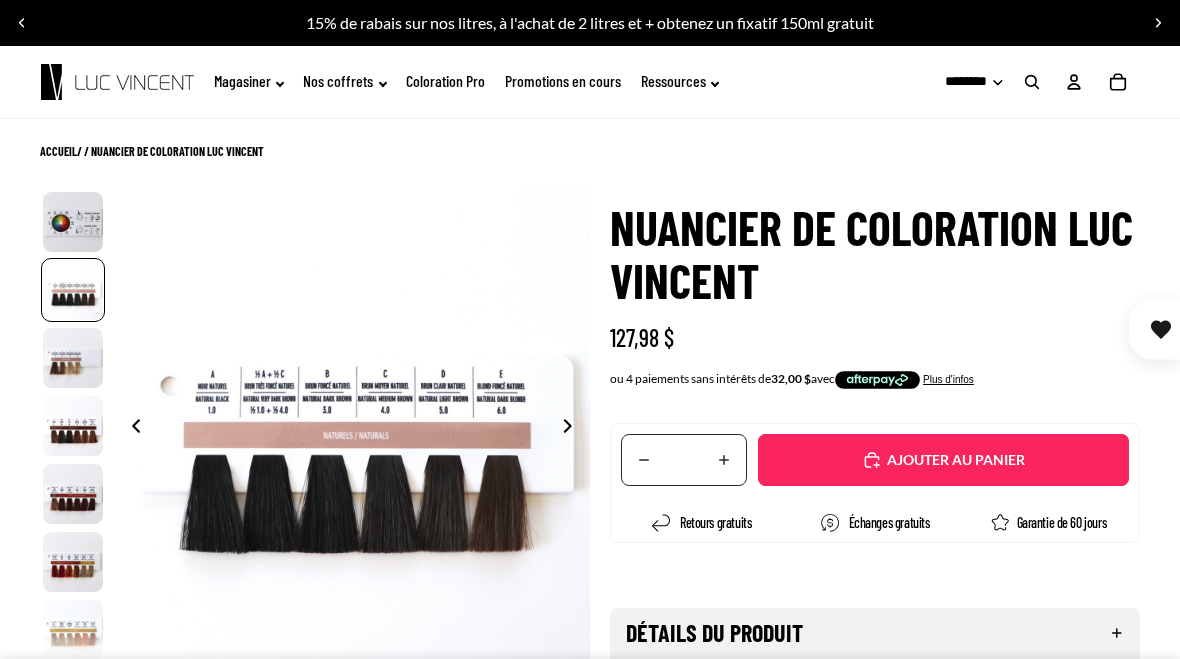 click at bounding box center (573, 428) 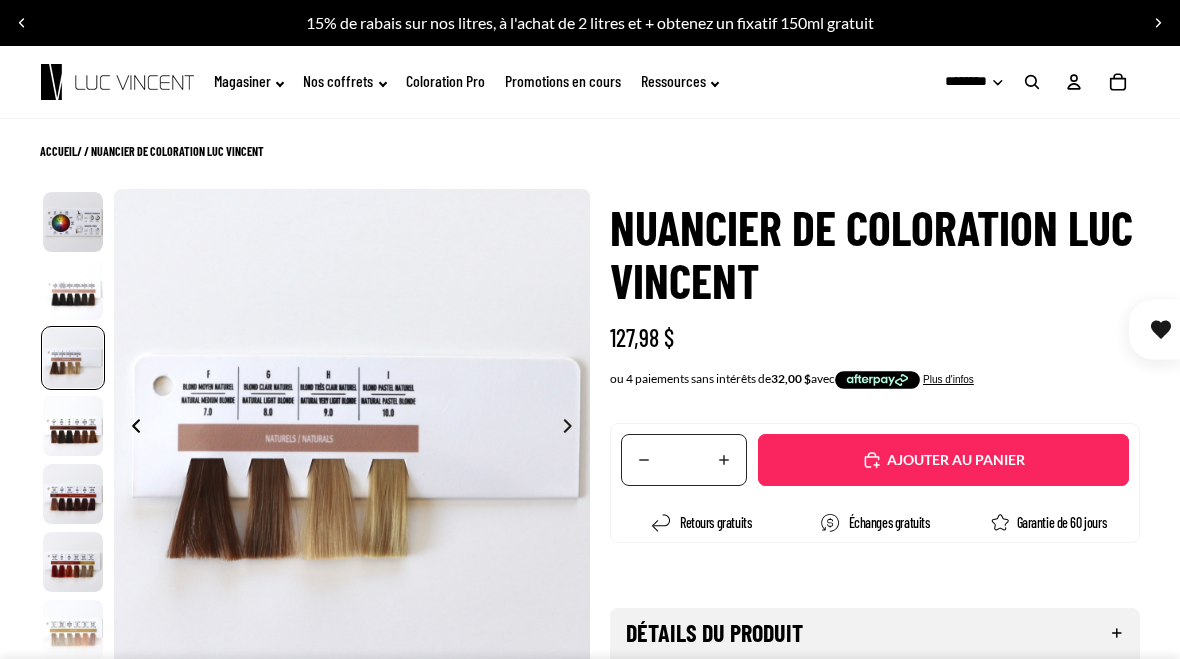 scroll, scrollTop: 0, scrollLeft: 954, axis: horizontal 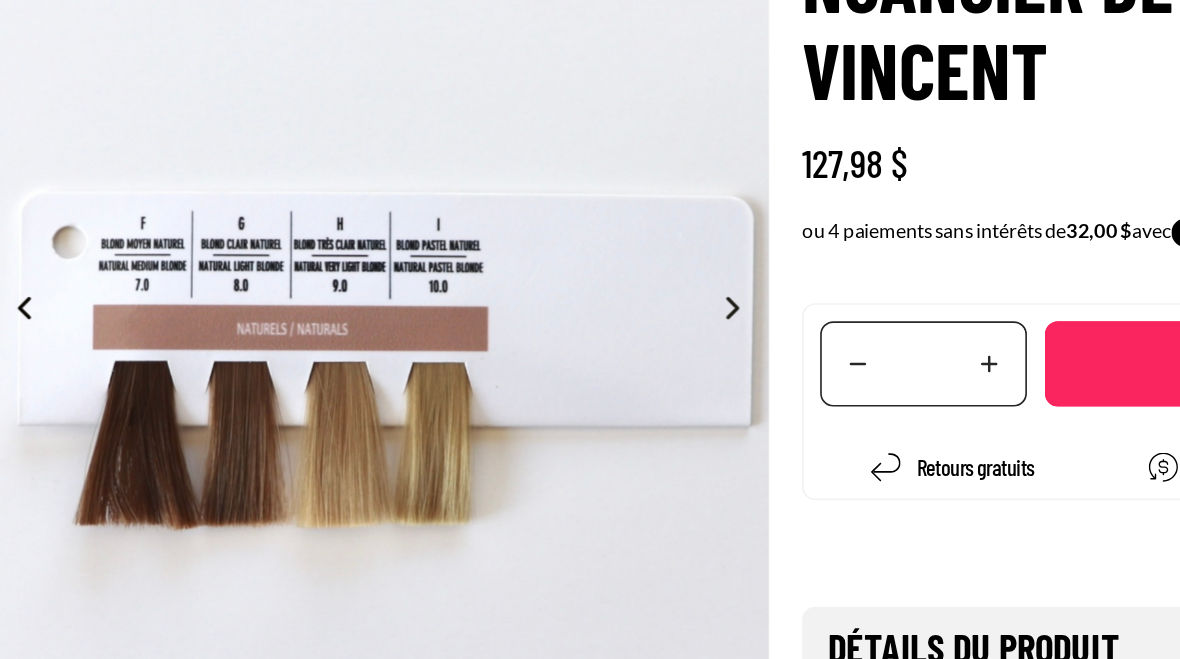 click at bounding box center [573, 428] 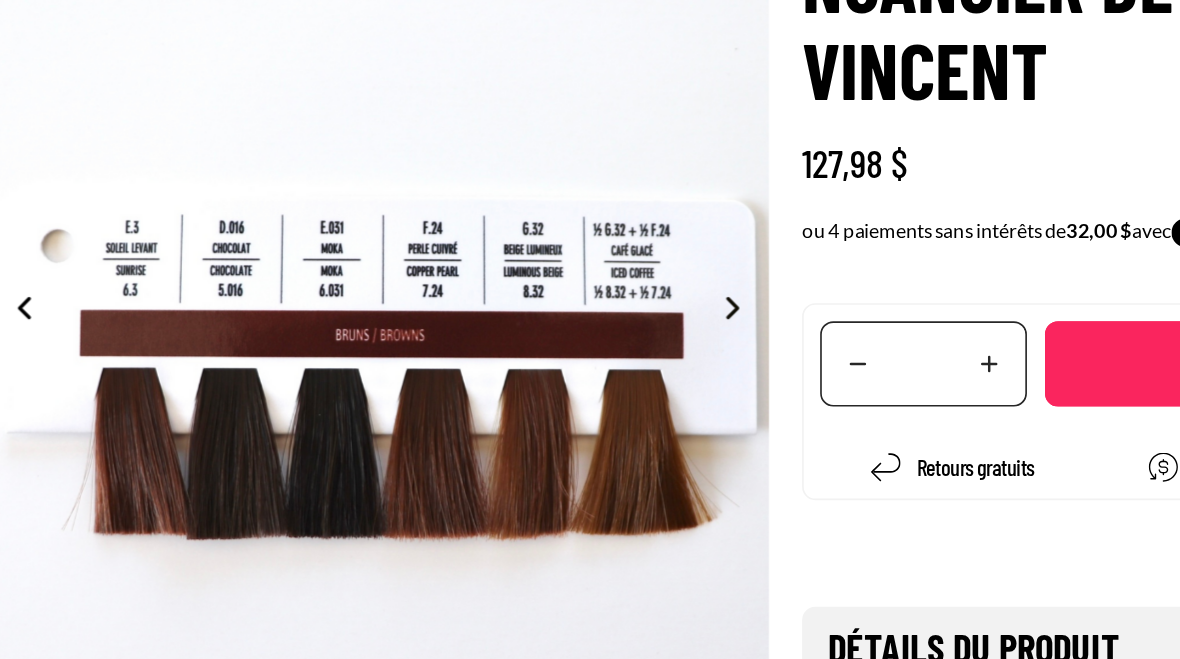 scroll, scrollTop: 0, scrollLeft: 1431, axis: horizontal 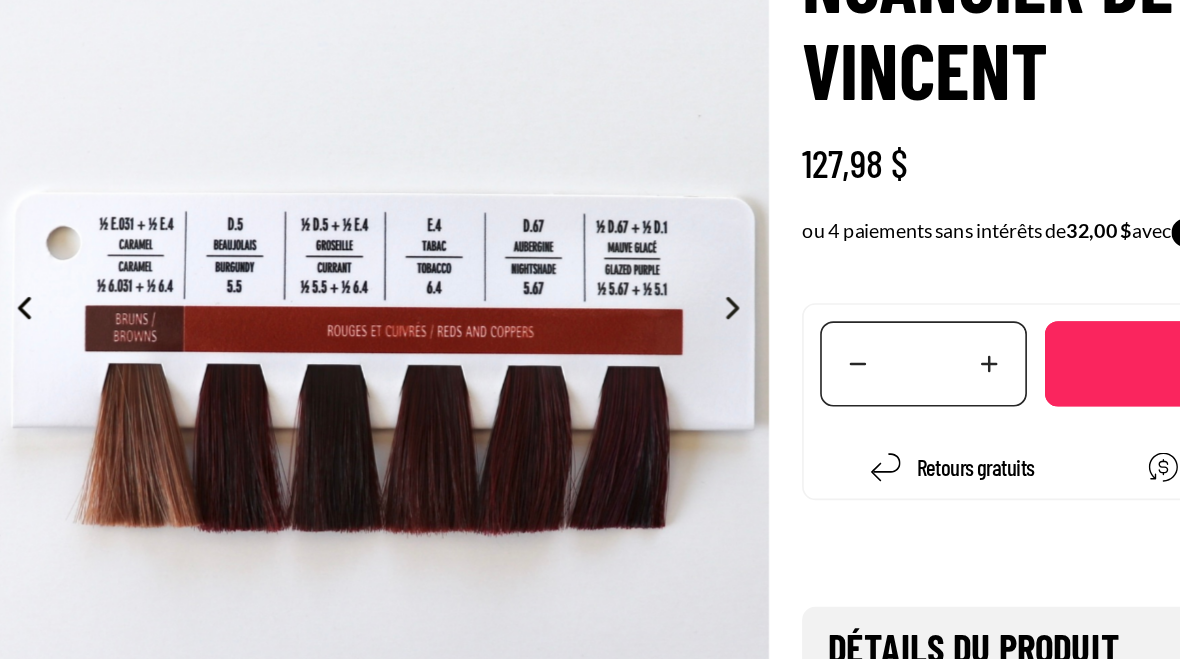 click at bounding box center [573, 428] 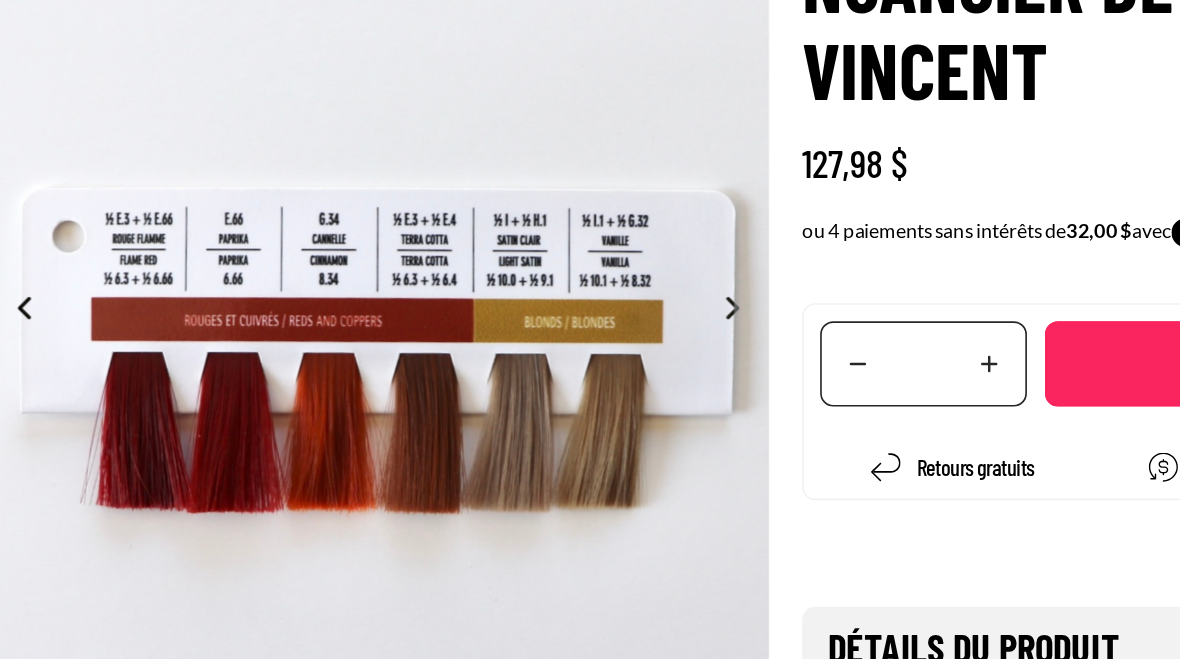 scroll, scrollTop: 0, scrollLeft: 2385, axis: horizontal 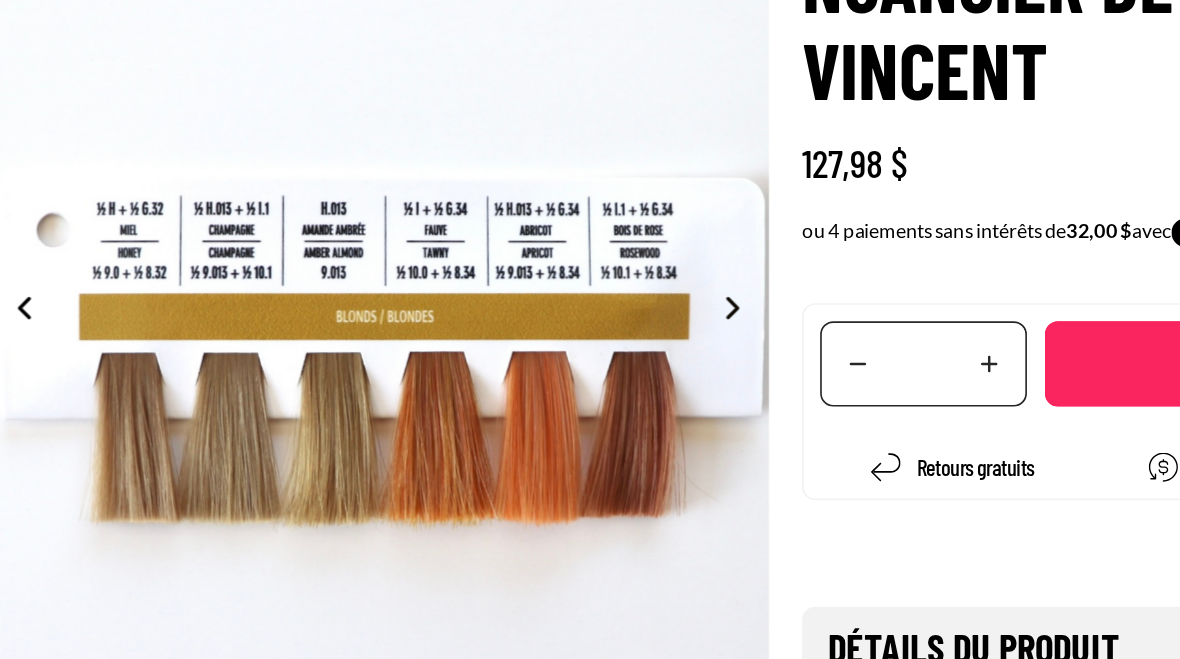 click at bounding box center [573, 428] 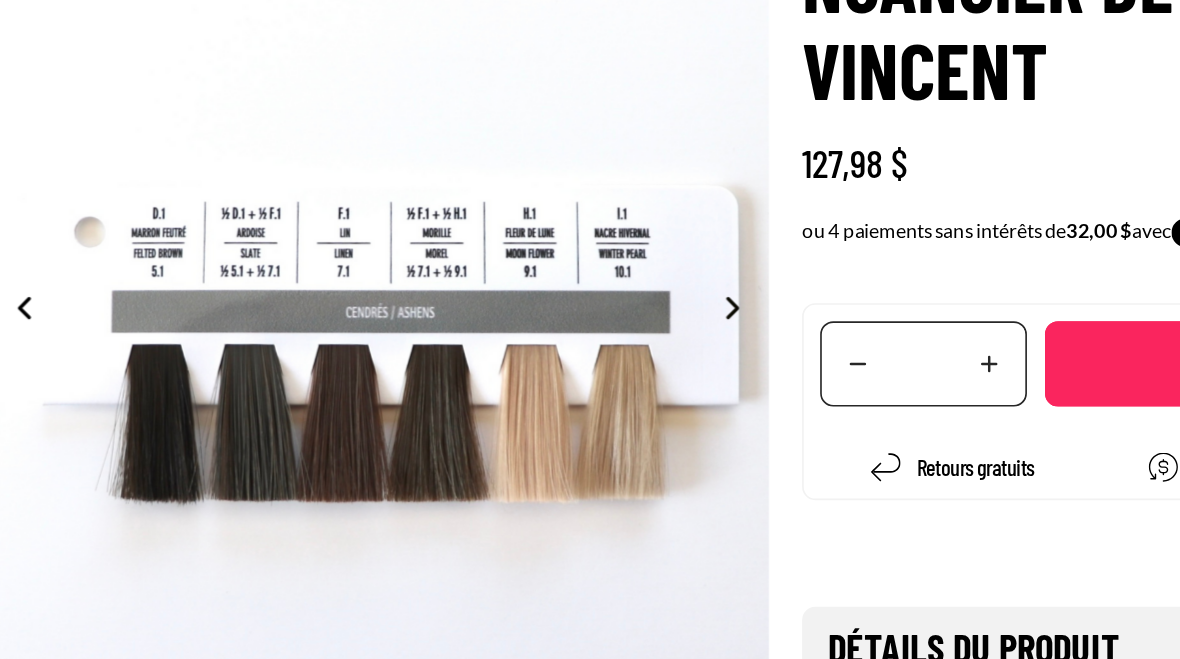 scroll, scrollTop: 0, scrollLeft: 3339, axis: horizontal 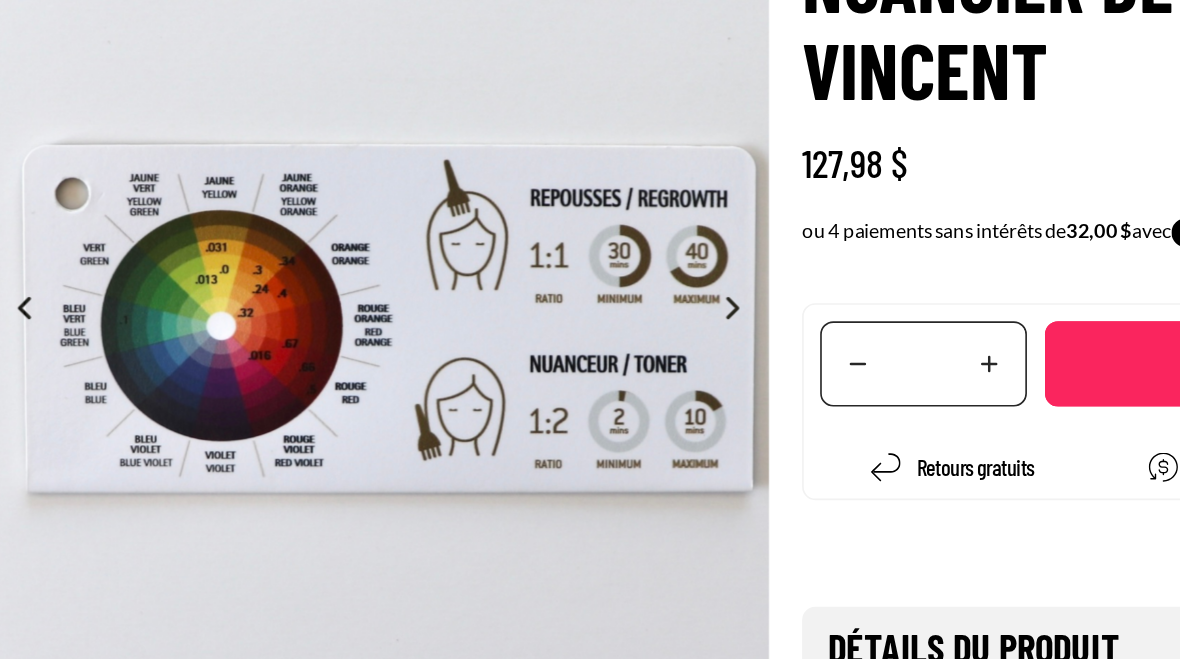 click at bounding box center (573, 428) 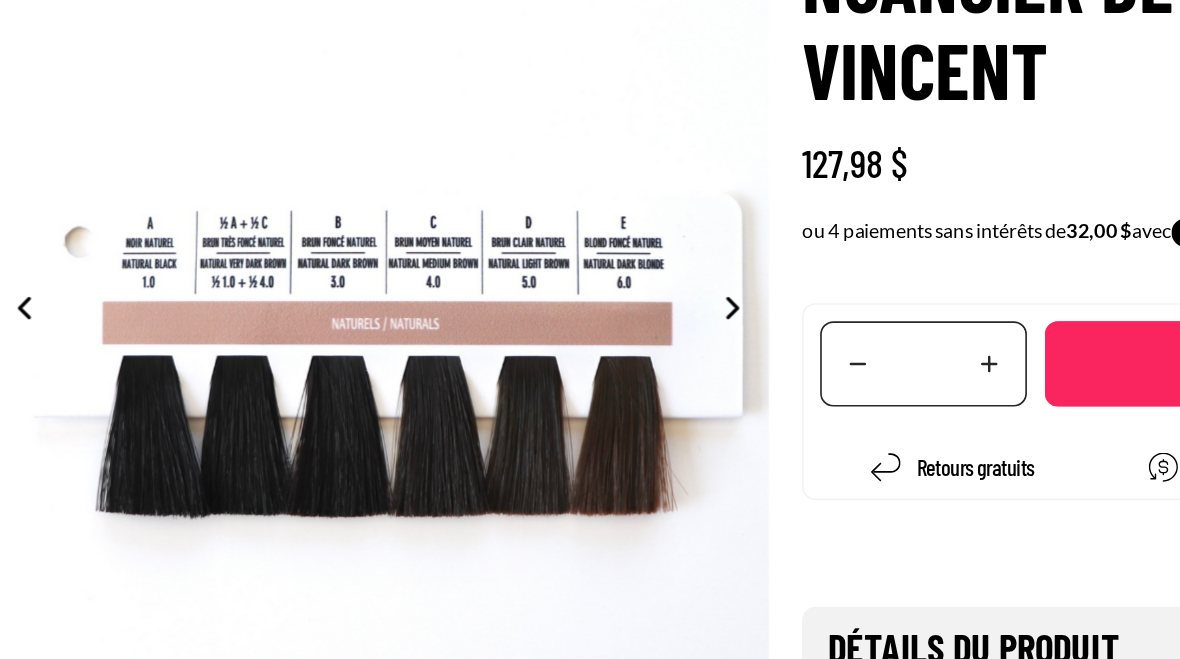 click at bounding box center [573, 428] 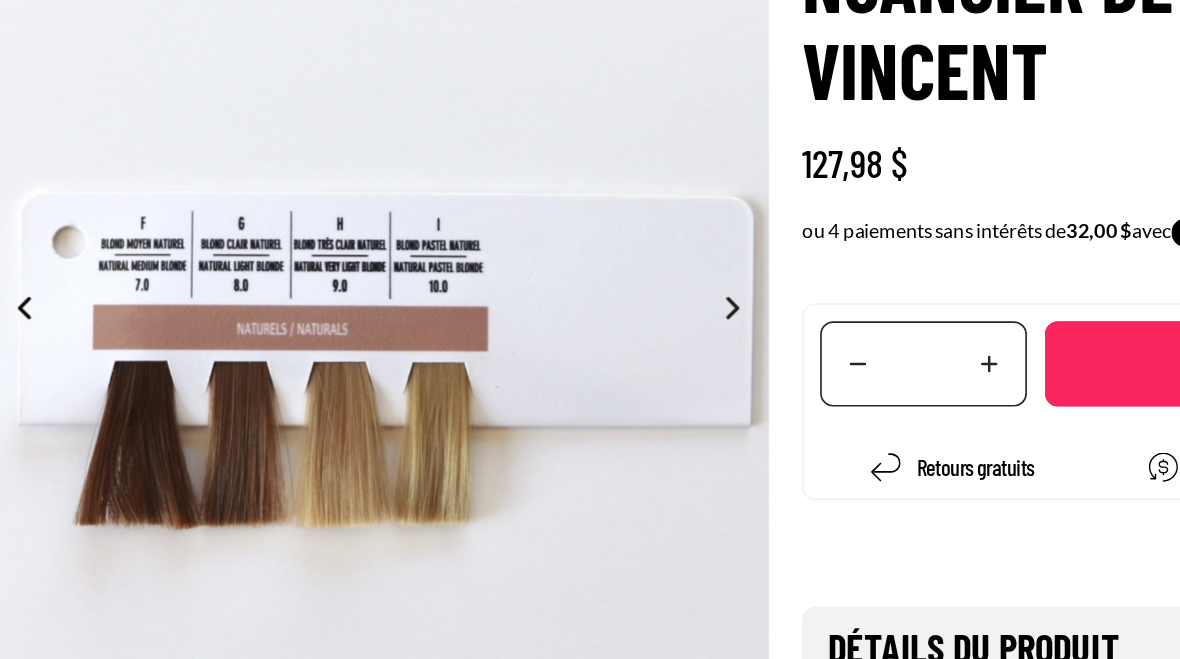 scroll, scrollTop: 0, scrollLeft: 954, axis: horizontal 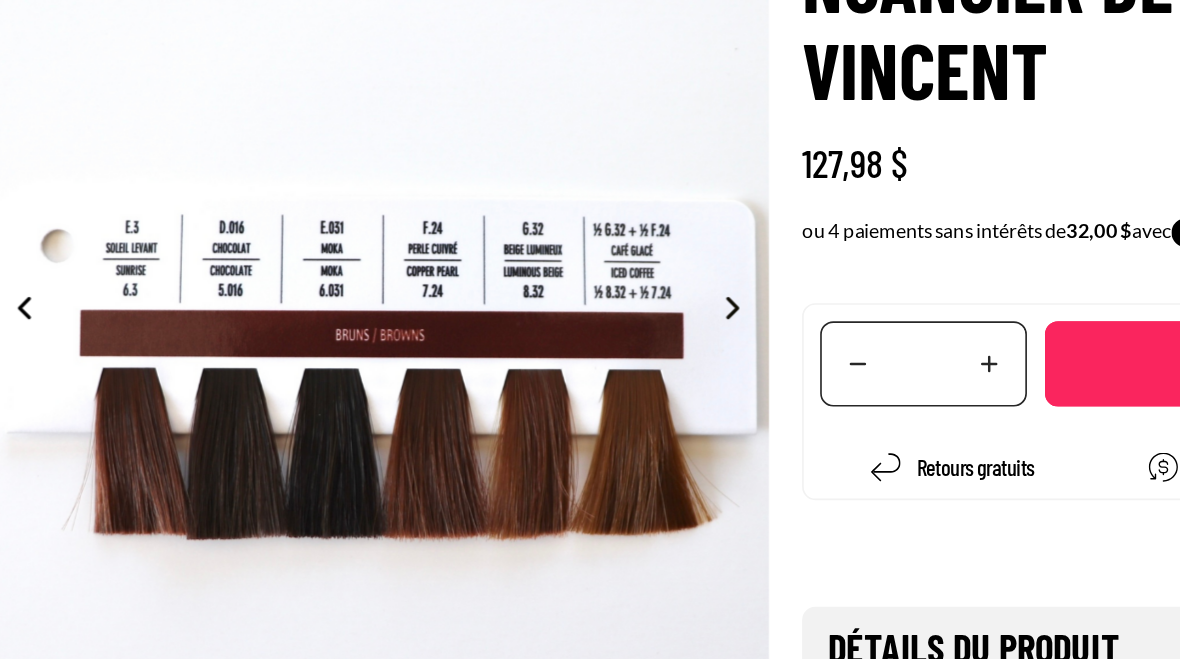 click at bounding box center (573, 428) 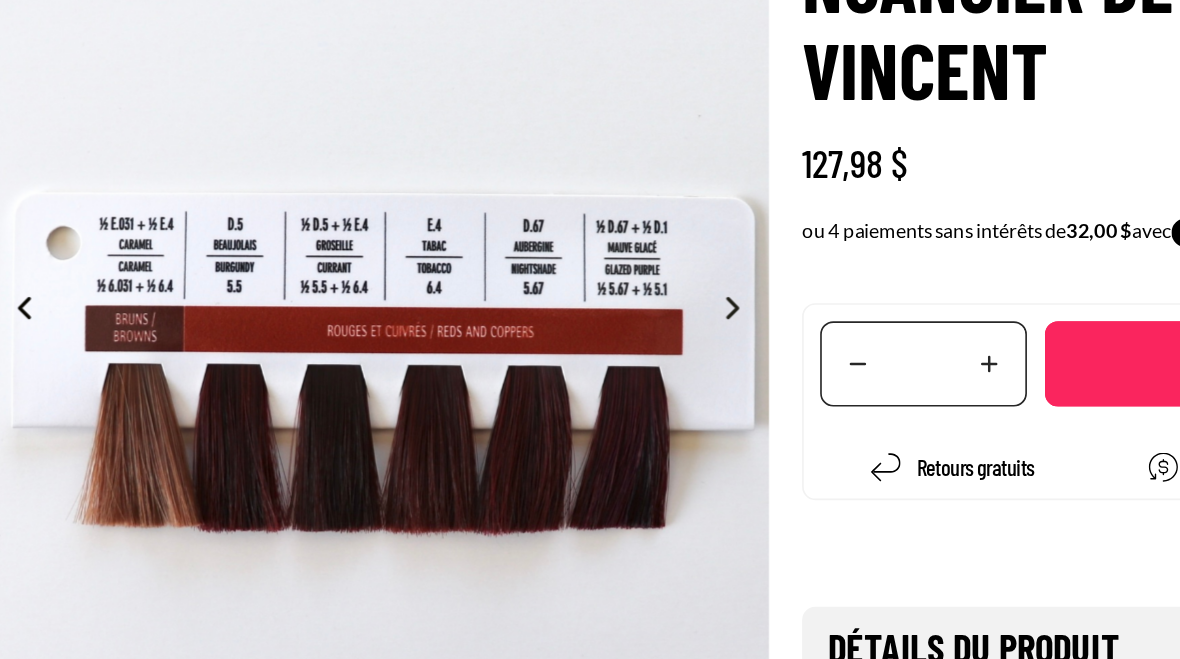 click at bounding box center [573, 428] 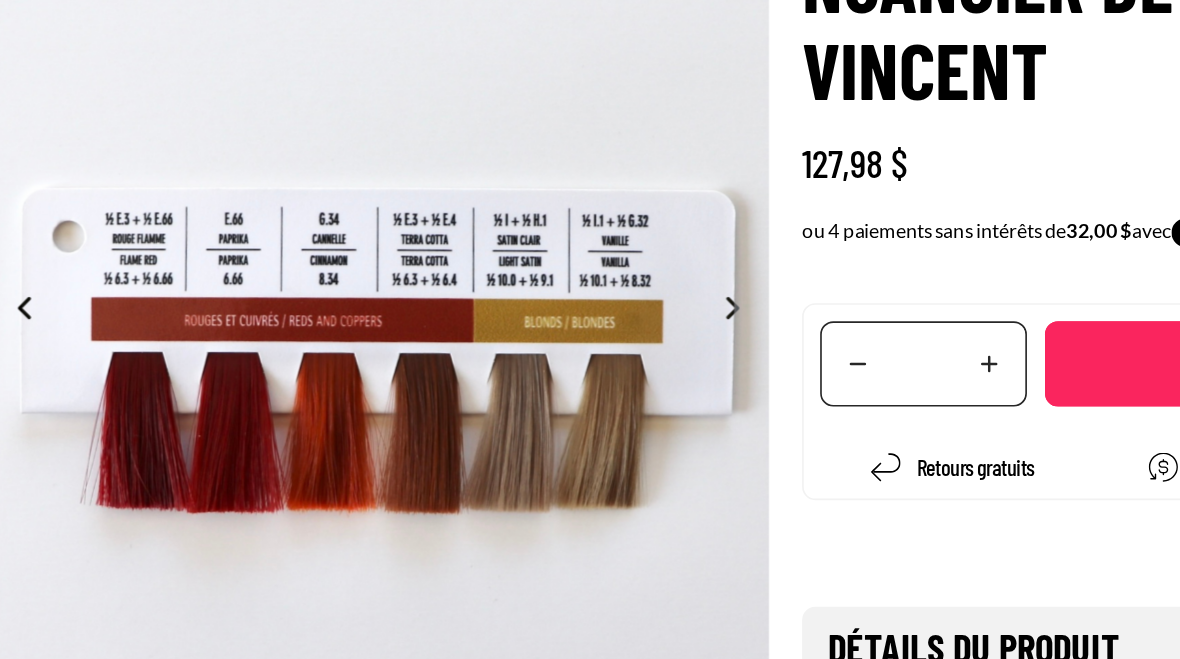 scroll, scrollTop: 0, scrollLeft: 2385, axis: horizontal 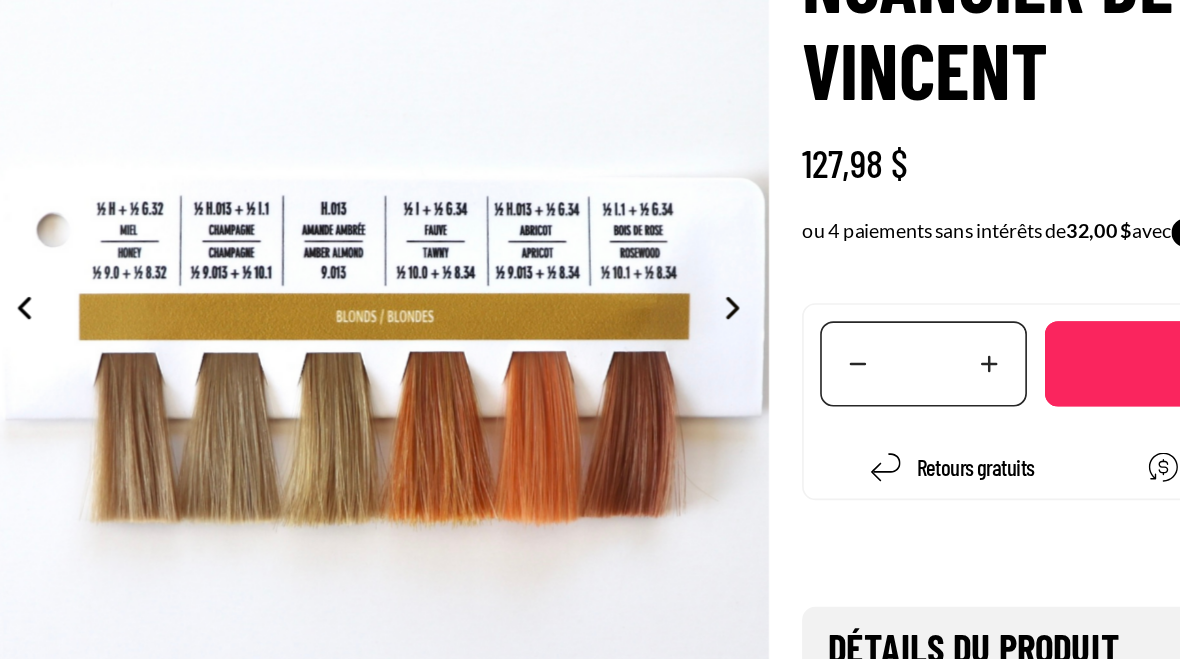 click at bounding box center [573, 428] 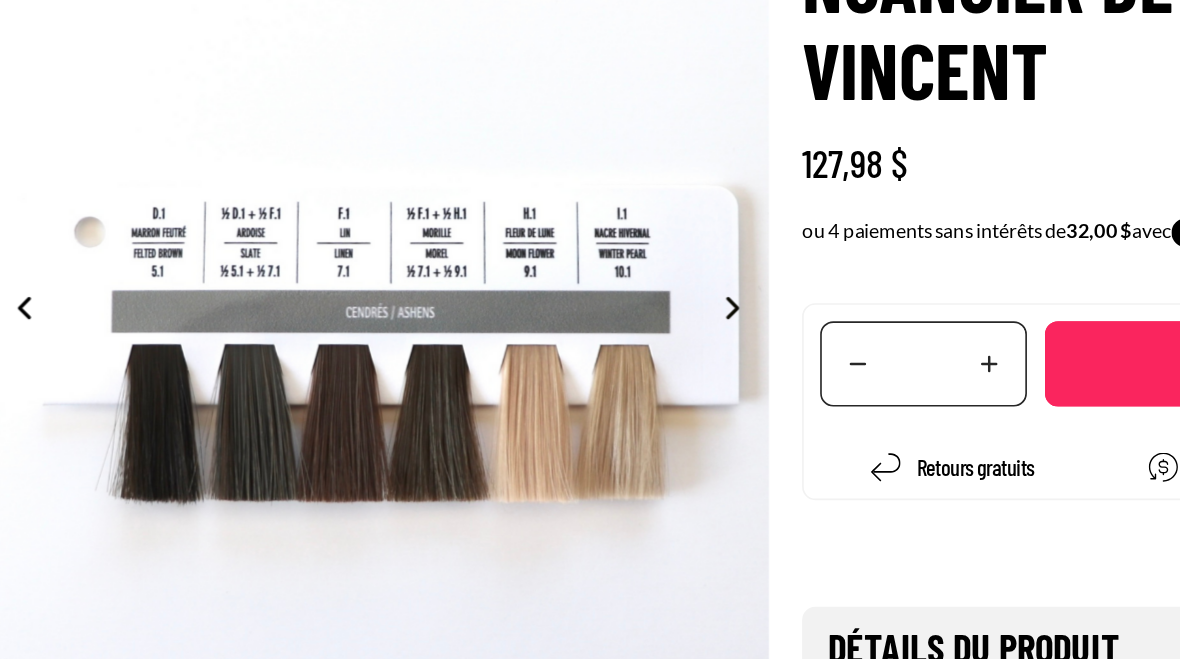 scroll, scrollTop: 0, scrollLeft: 3339, axis: horizontal 